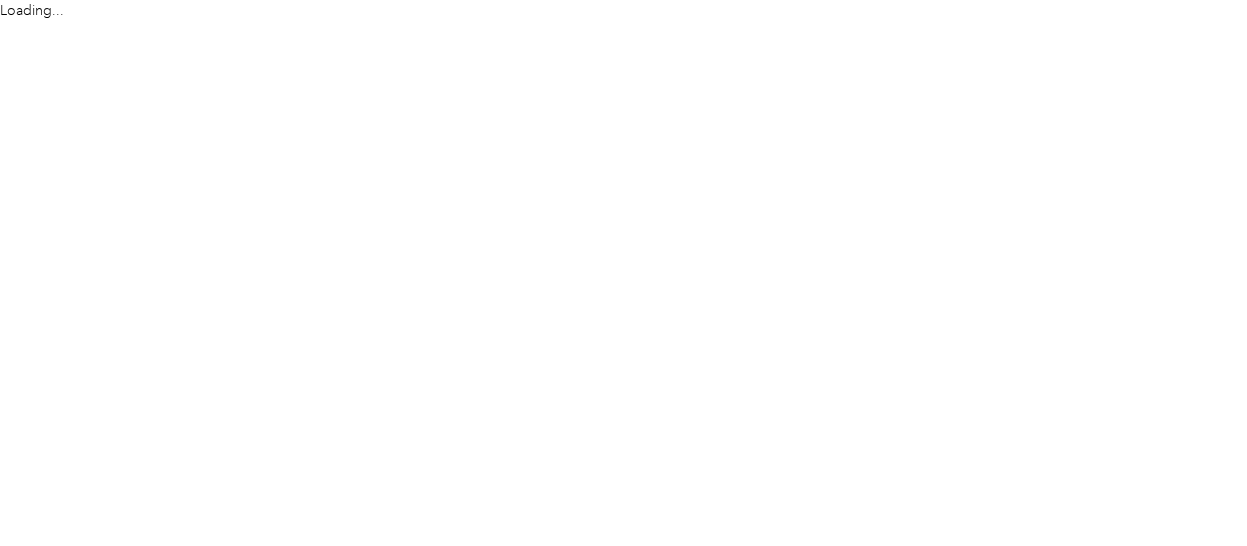 scroll, scrollTop: 0, scrollLeft: 0, axis: both 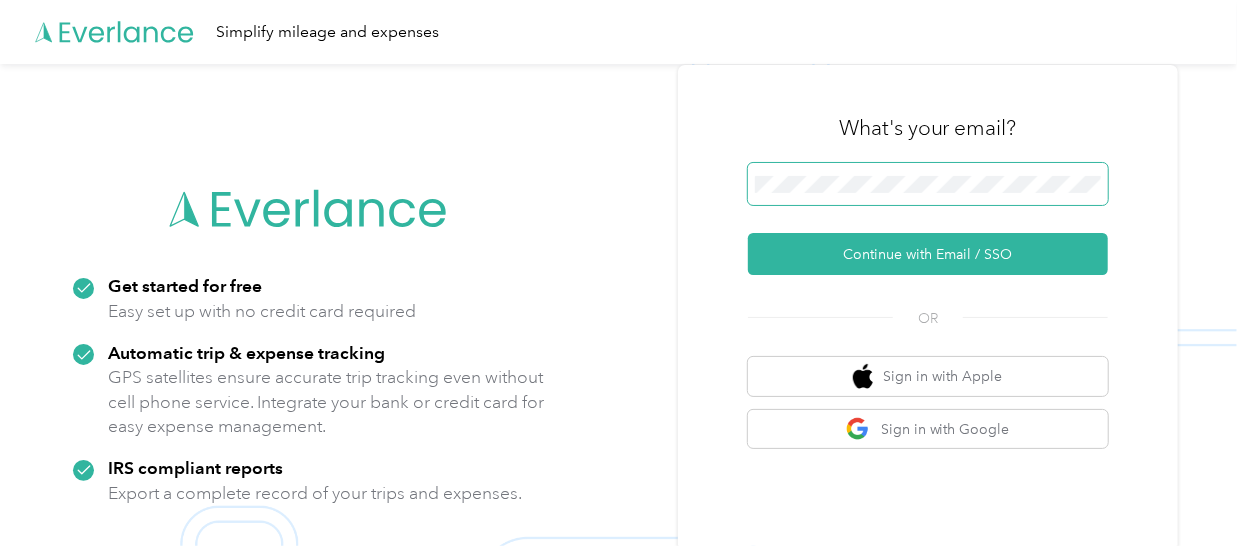 click at bounding box center (928, 184) 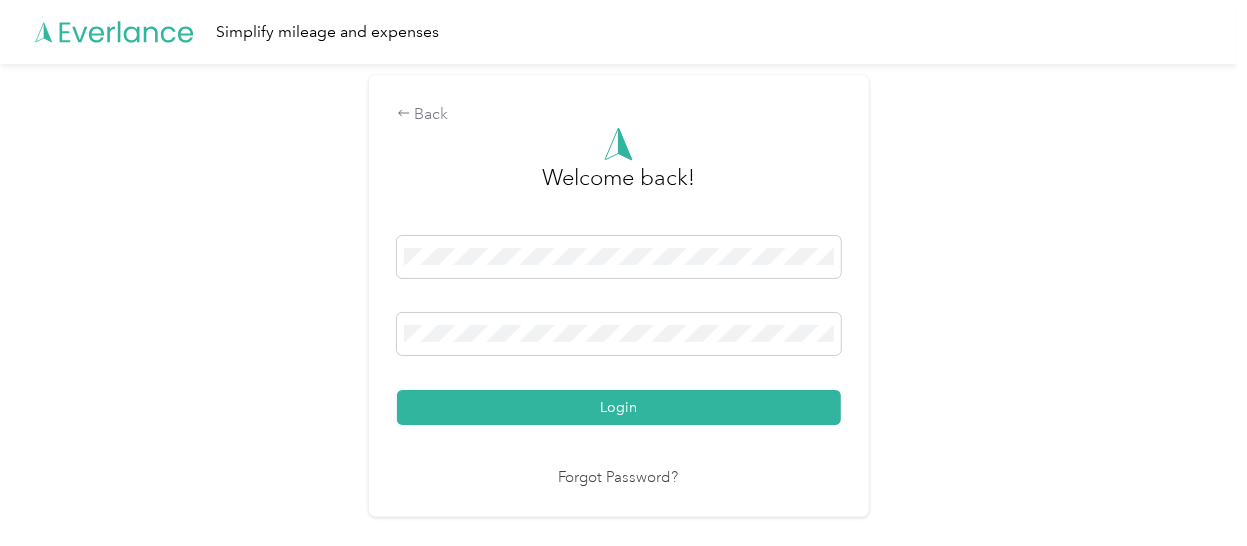 click on "Login" at bounding box center (619, 407) 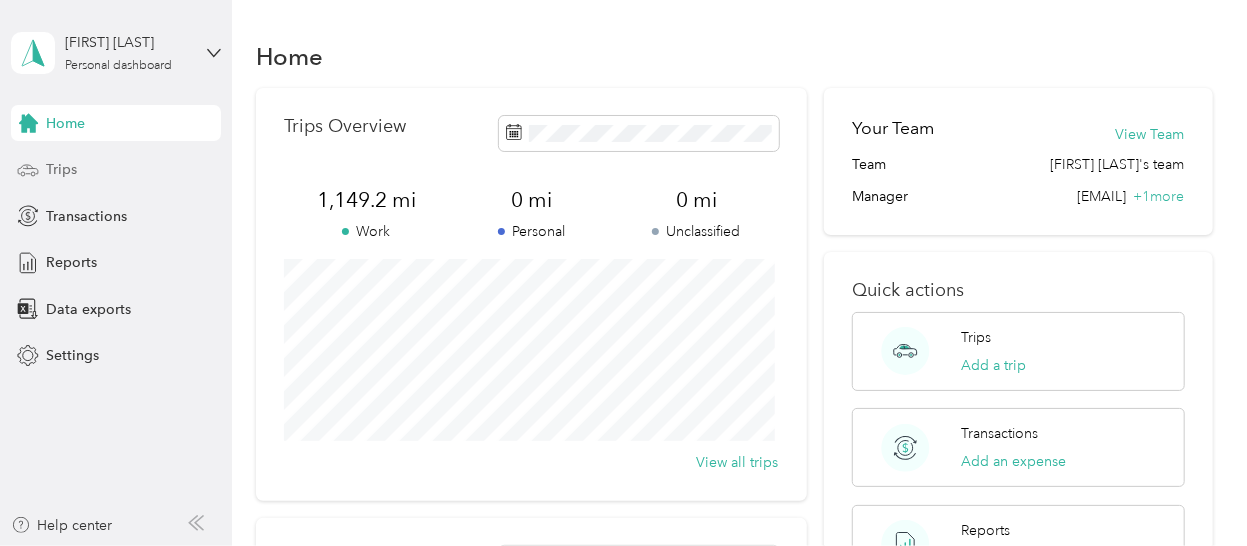 click on "Trips" at bounding box center (116, 170) 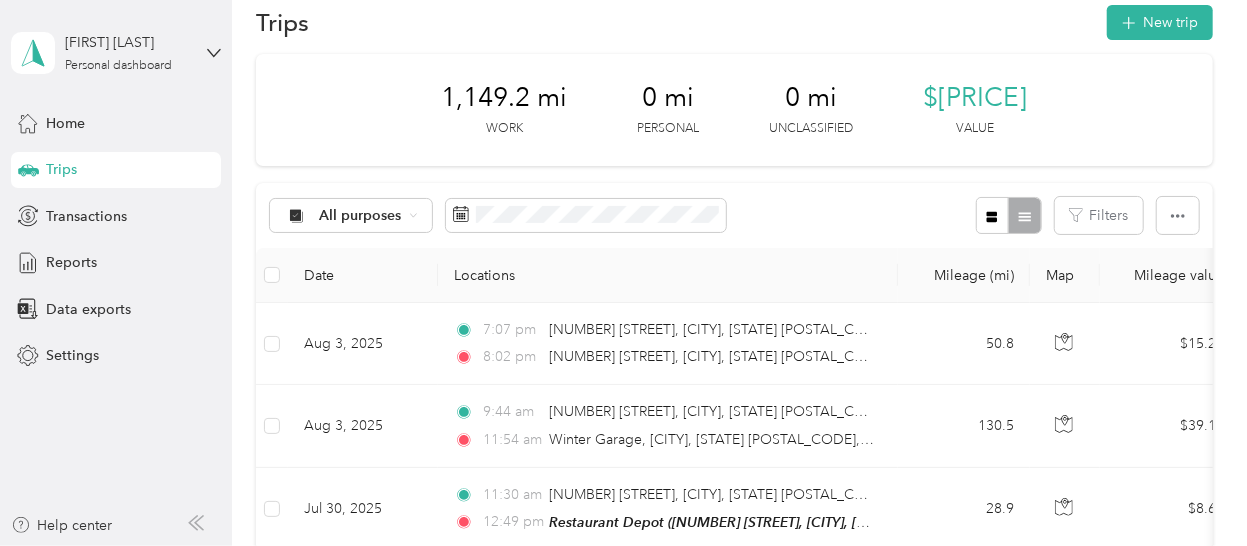 scroll, scrollTop: 0, scrollLeft: 0, axis: both 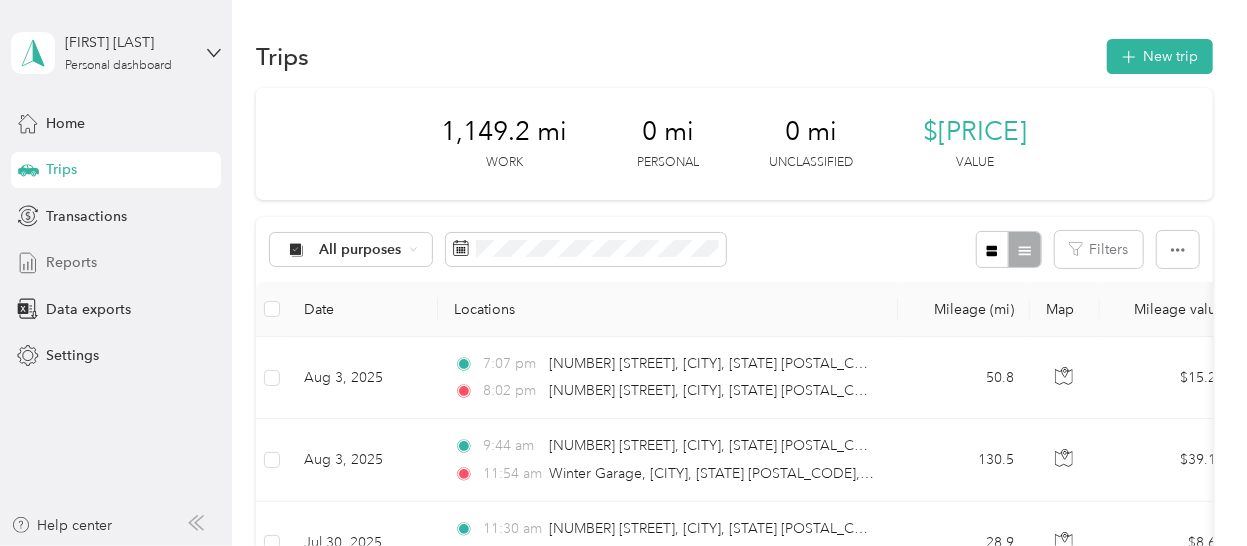 click on "Reports" at bounding box center (71, 262) 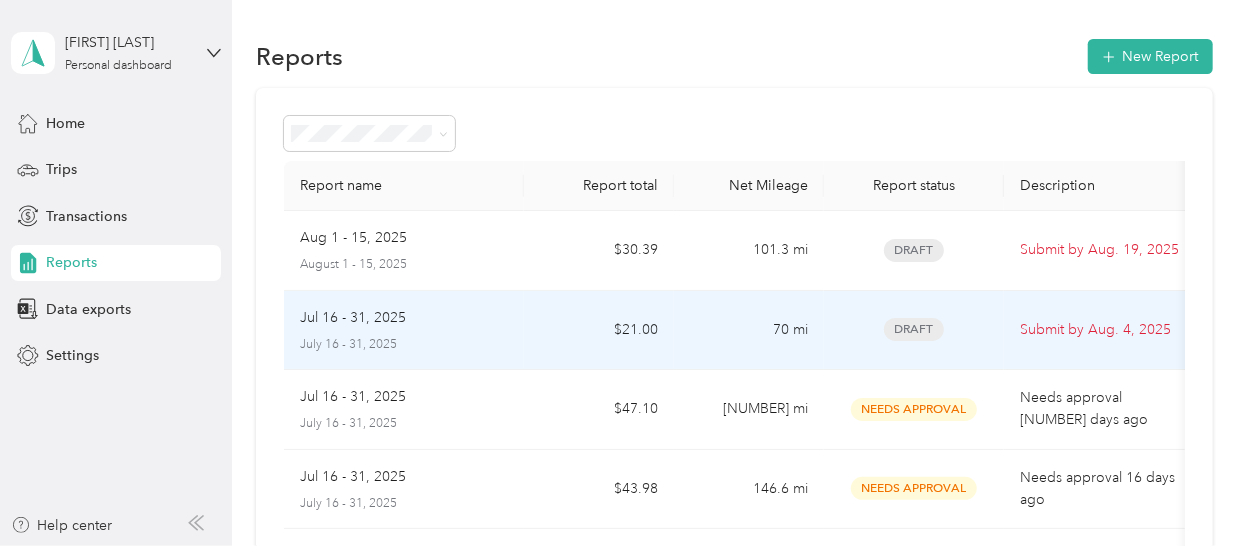 click on "Draft" at bounding box center [914, 329] 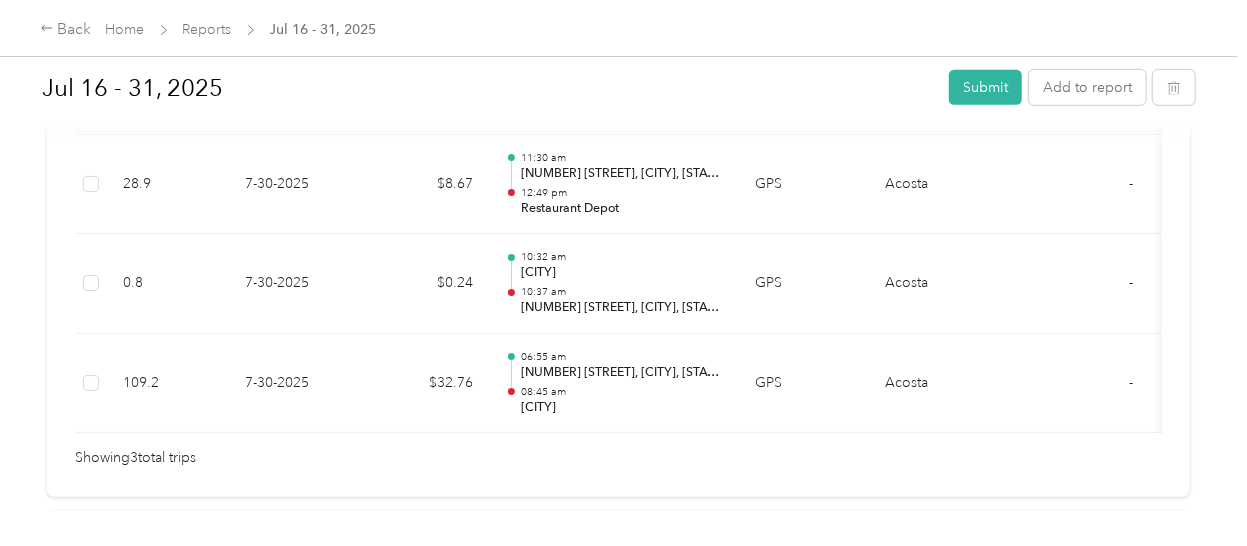 scroll, scrollTop: 581, scrollLeft: 0, axis: vertical 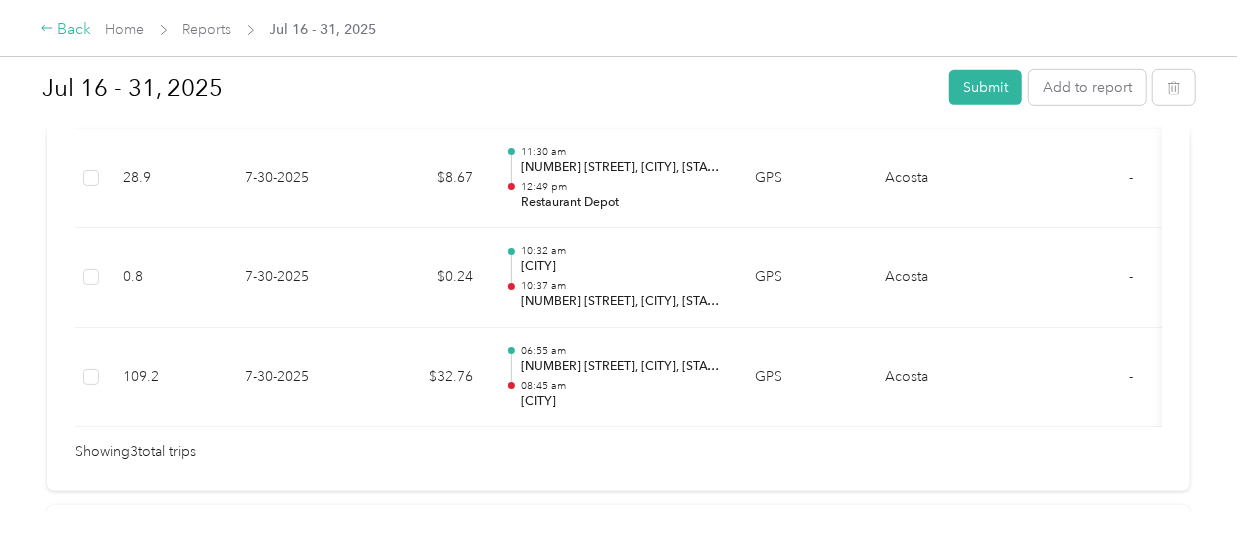 click on "Back" at bounding box center [66, 30] 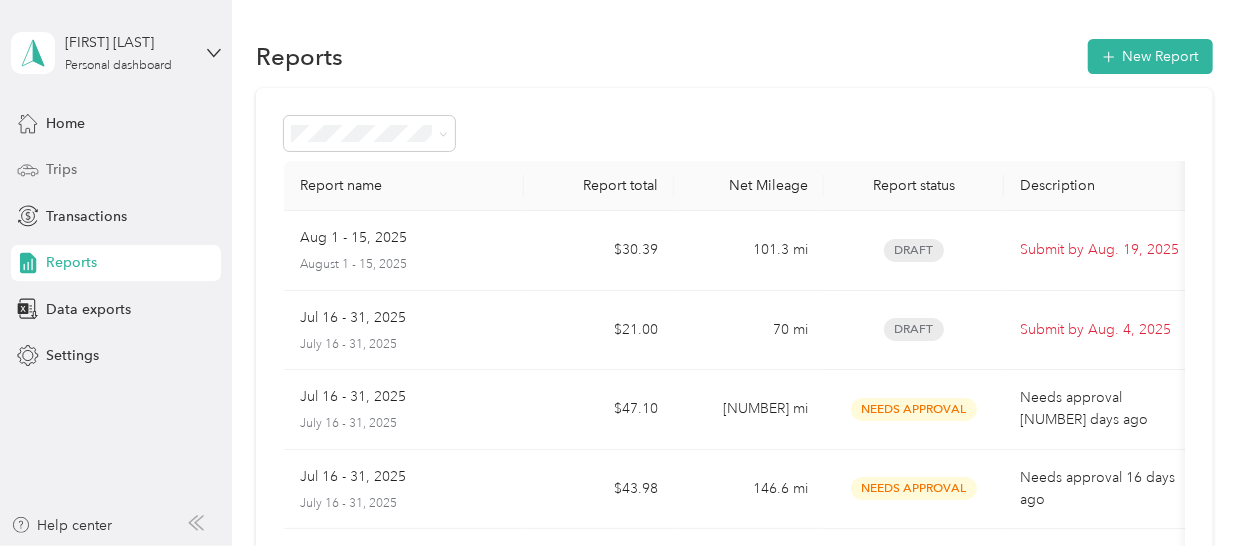 click on "Trips" at bounding box center (116, 170) 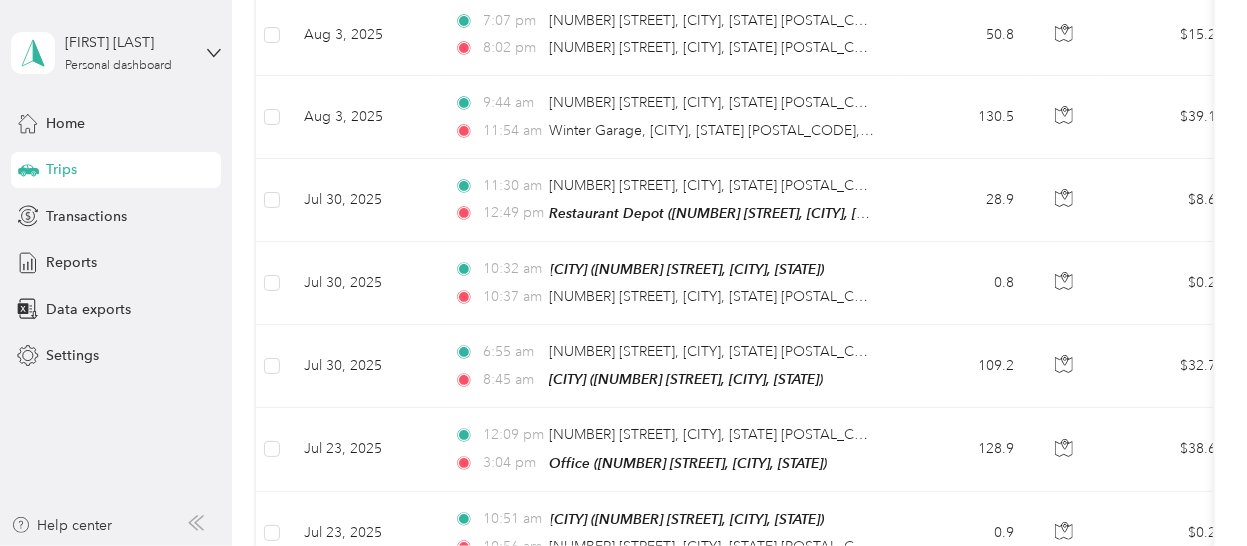 scroll, scrollTop: 346, scrollLeft: 0, axis: vertical 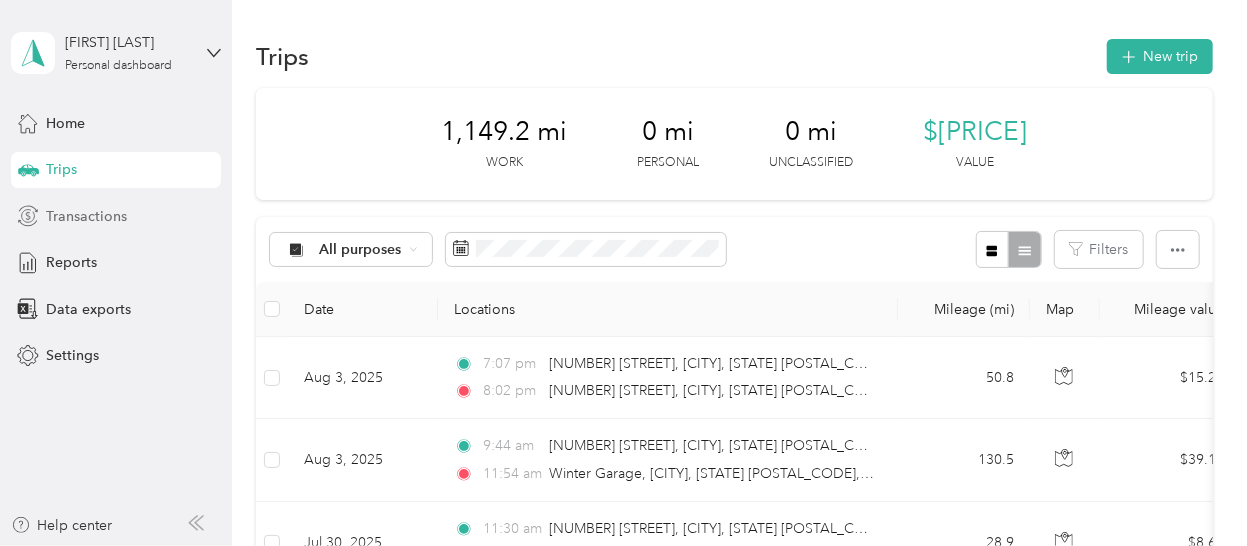 click on "Transactions" at bounding box center [86, 216] 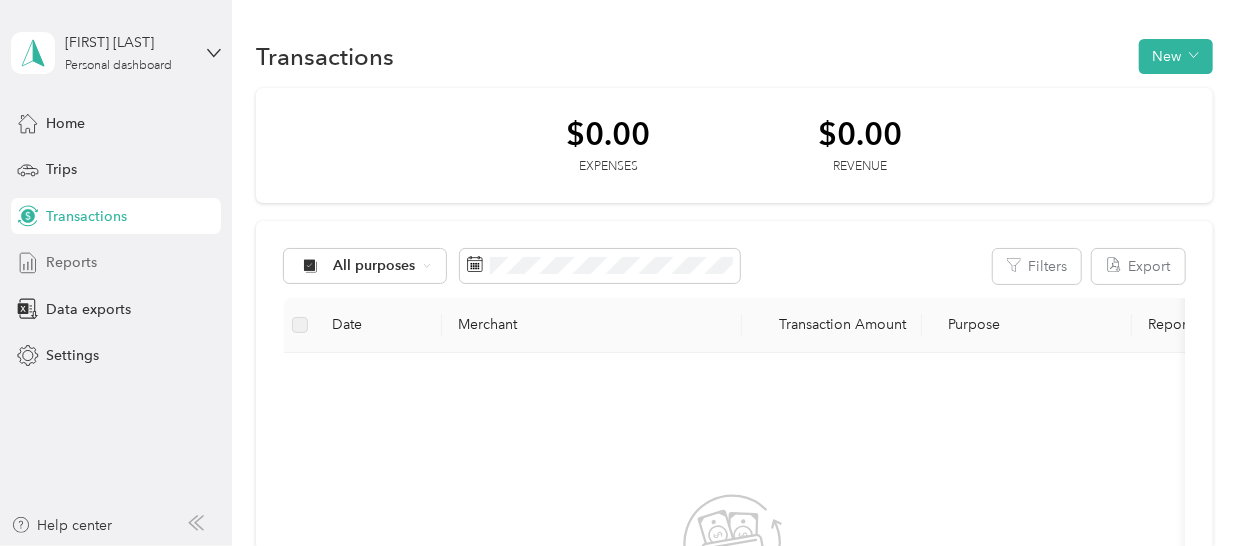 click on "Reports" at bounding box center [116, 263] 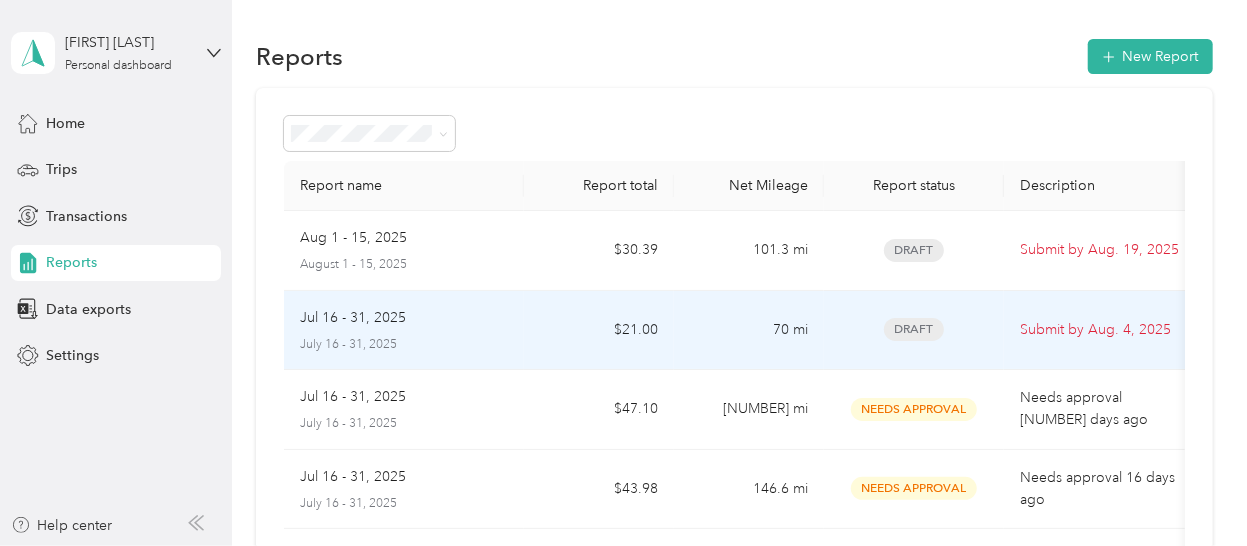 click on "$21.00" at bounding box center (599, 331) 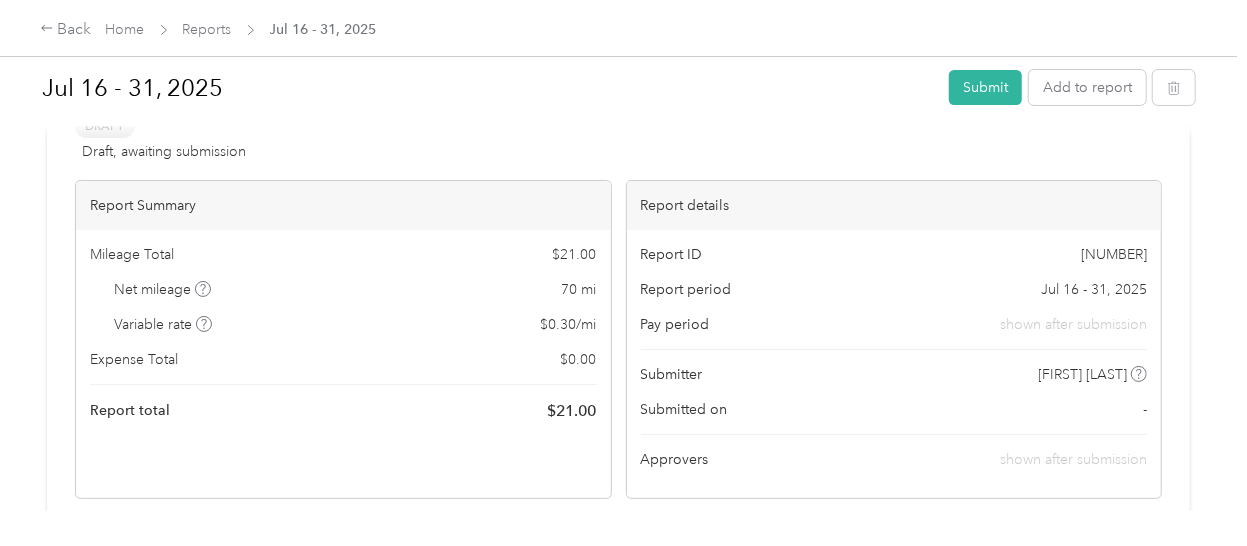 scroll, scrollTop: 64, scrollLeft: 0, axis: vertical 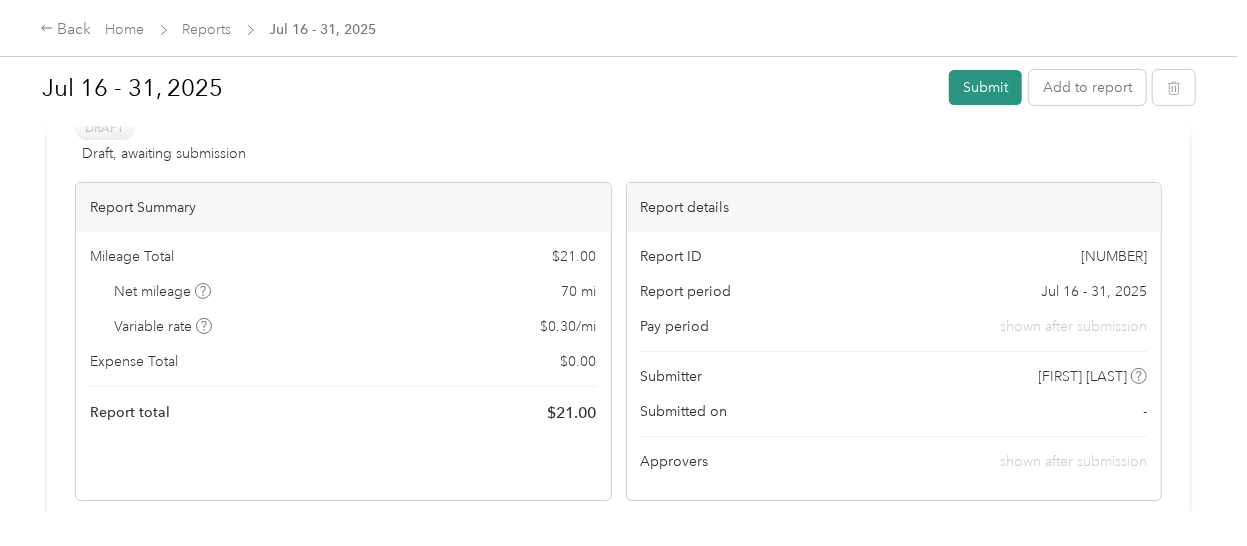 click on "Submit" at bounding box center (985, 87) 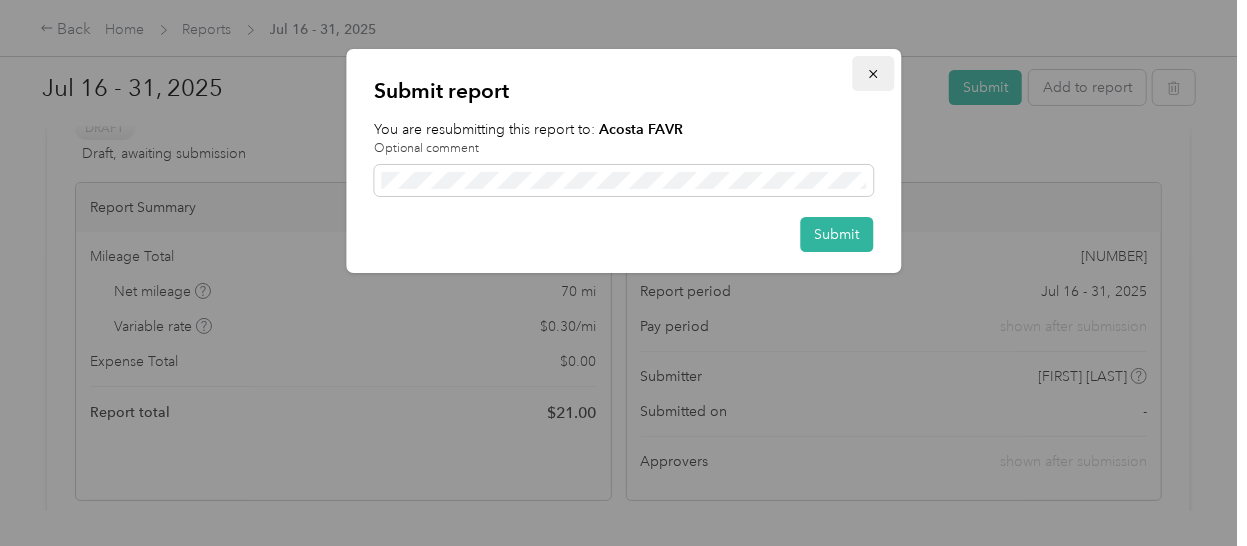 click 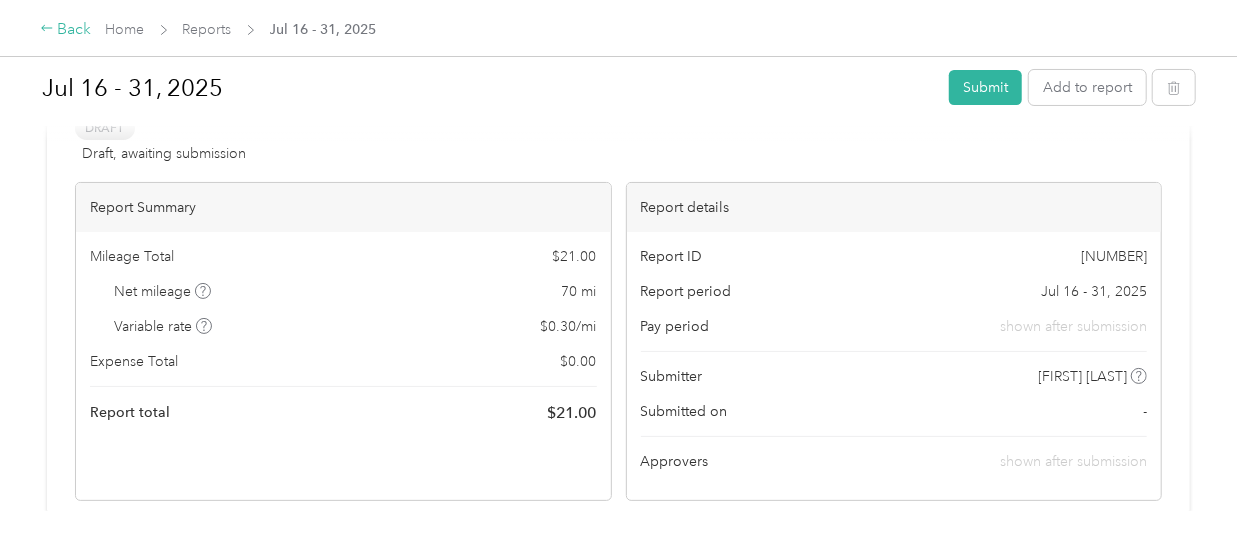 click on "Back" at bounding box center [66, 30] 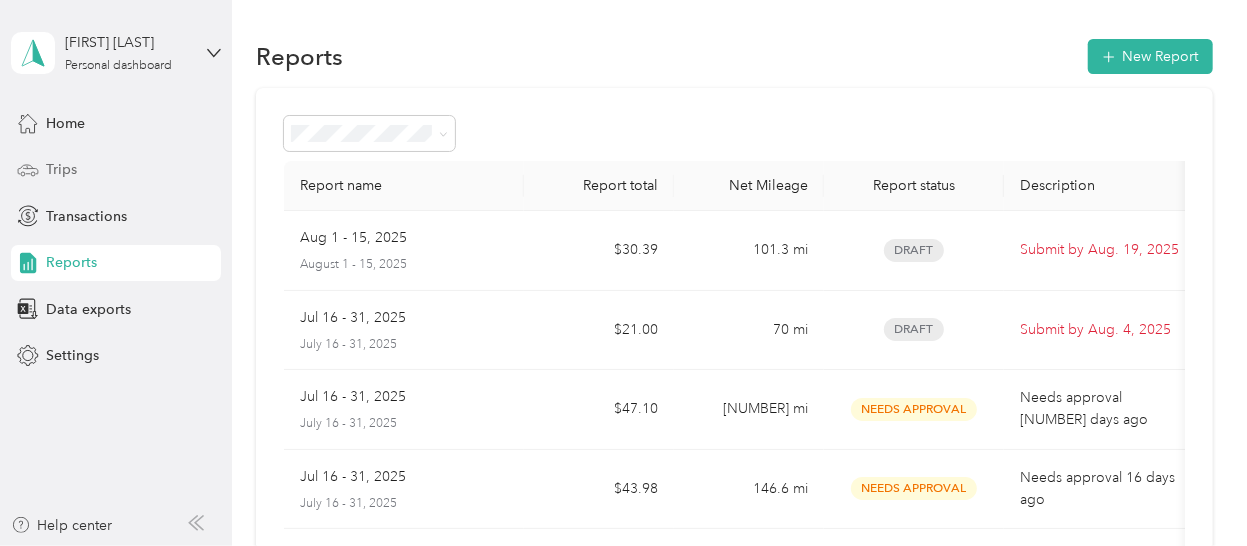 click on "Trips" at bounding box center [61, 169] 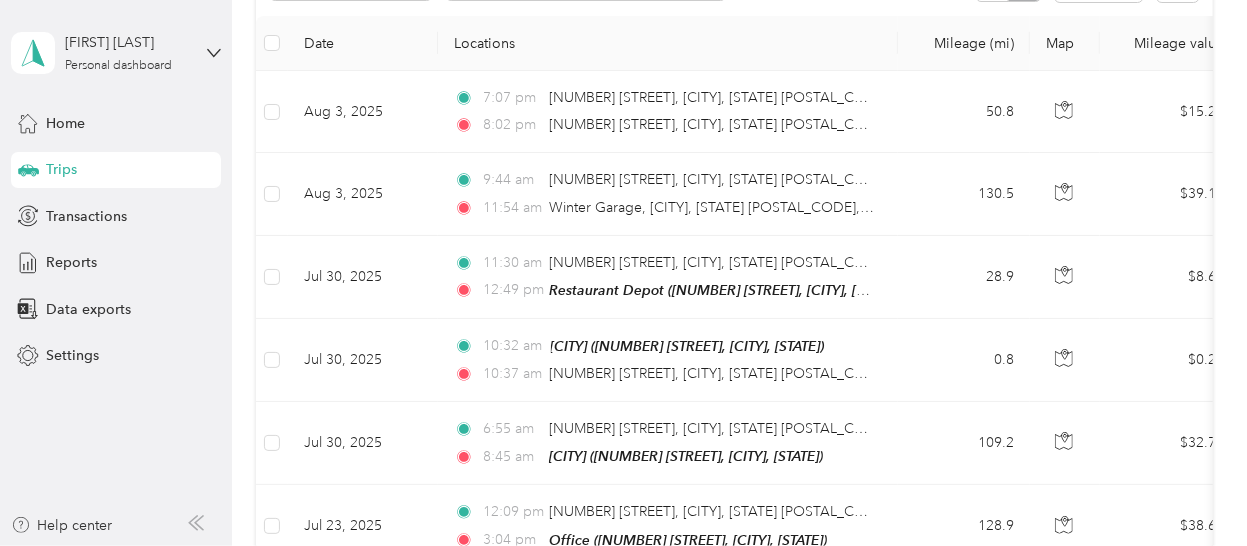 scroll, scrollTop: 274, scrollLeft: 0, axis: vertical 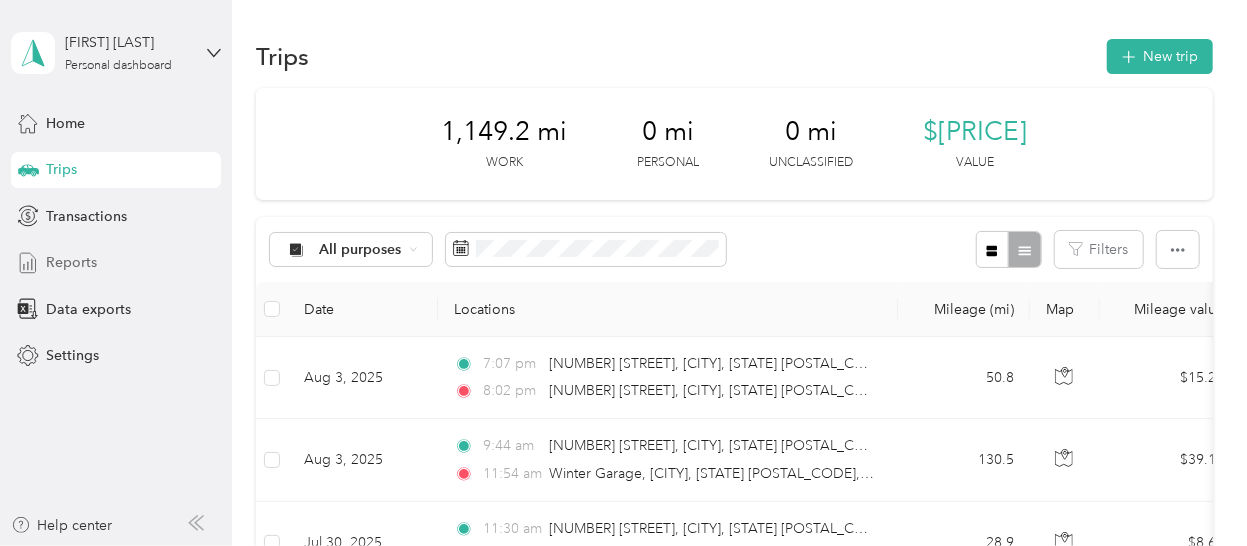 click on "Reports" at bounding box center [71, 262] 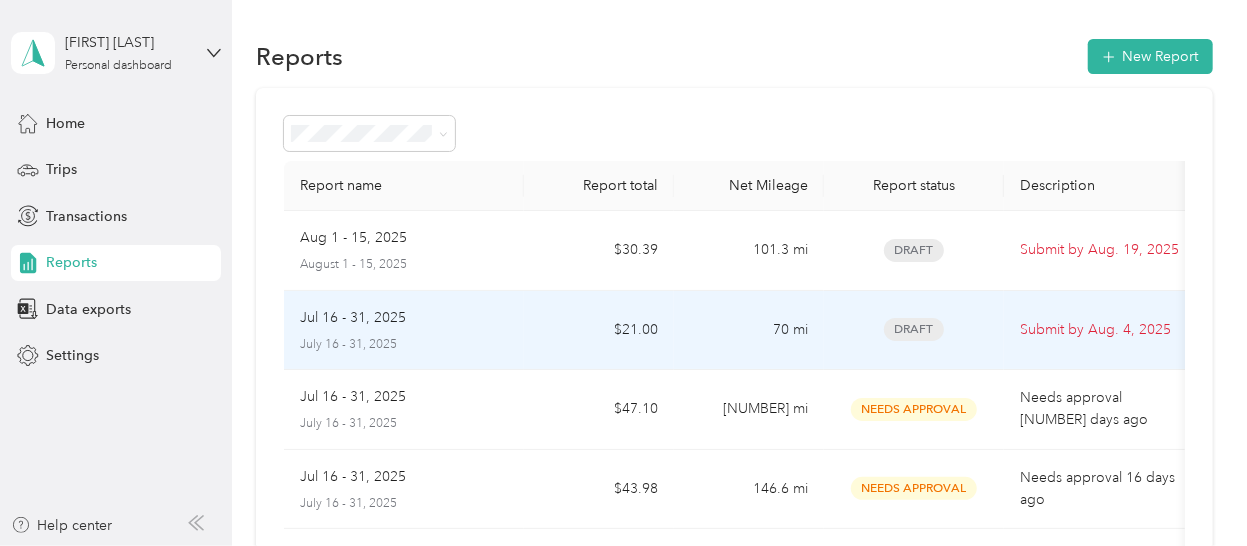 click on "Draft" at bounding box center (914, 329) 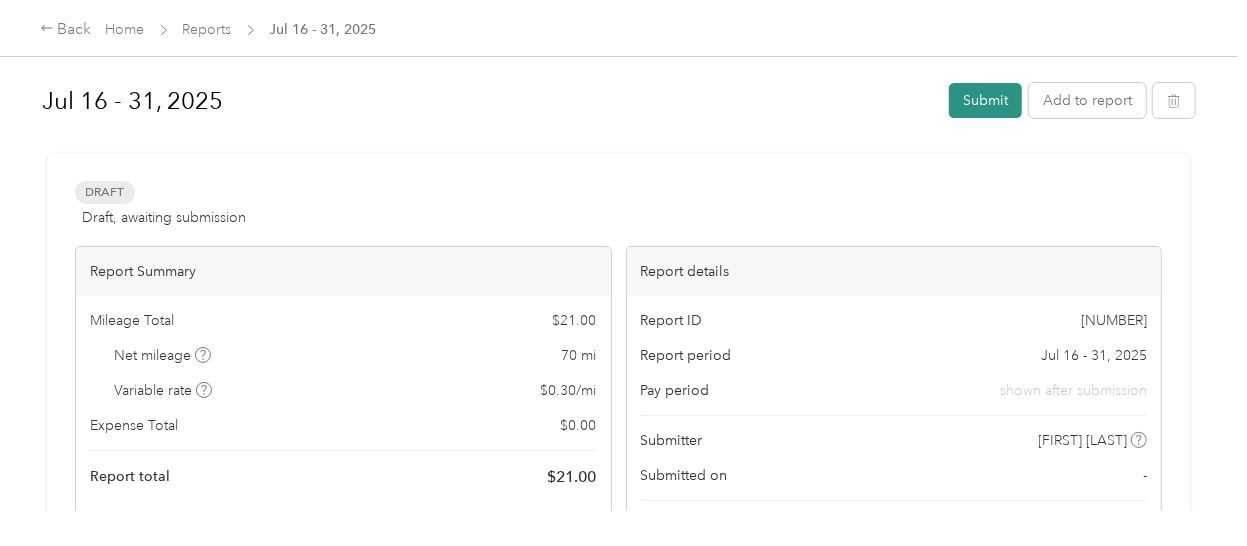click on "Submit" at bounding box center (985, 100) 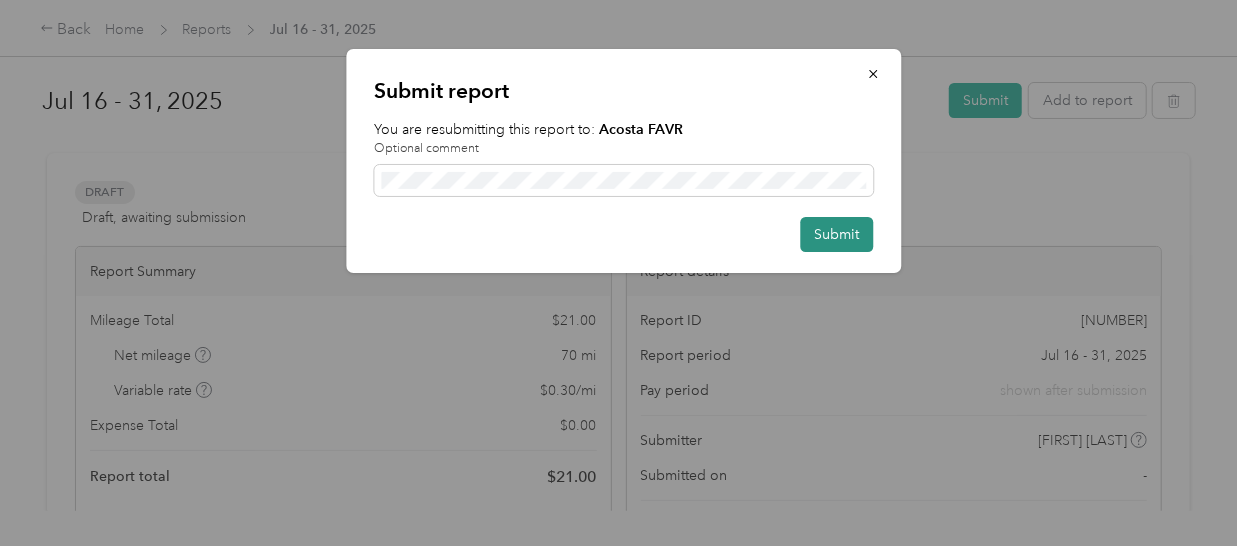 click on "Submit" at bounding box center (836, 234) 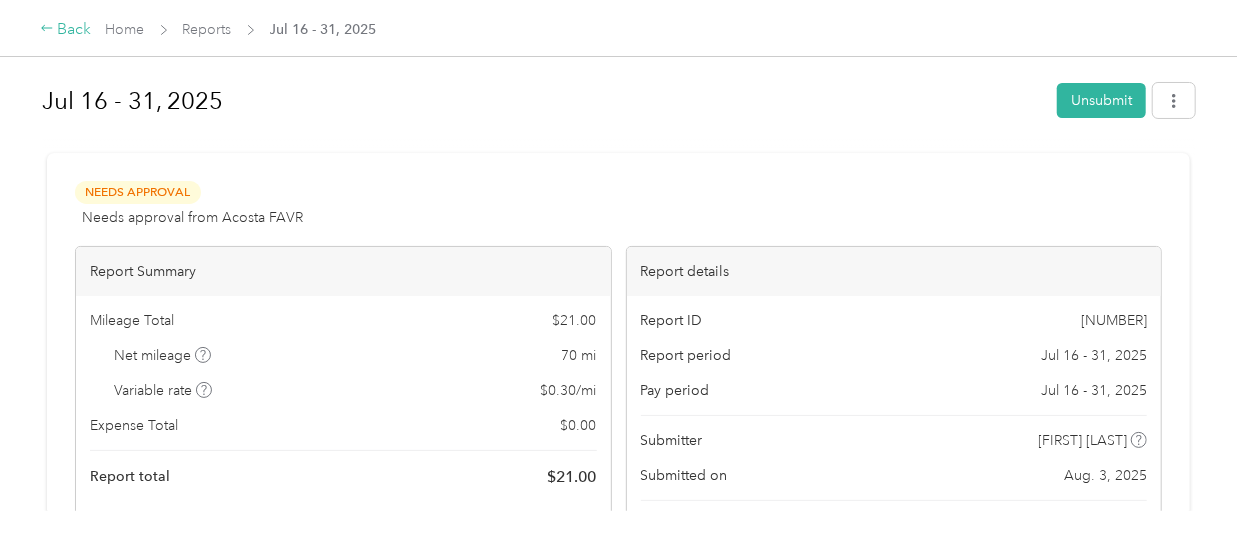 click on "Back" at bounding box center (66, 30) 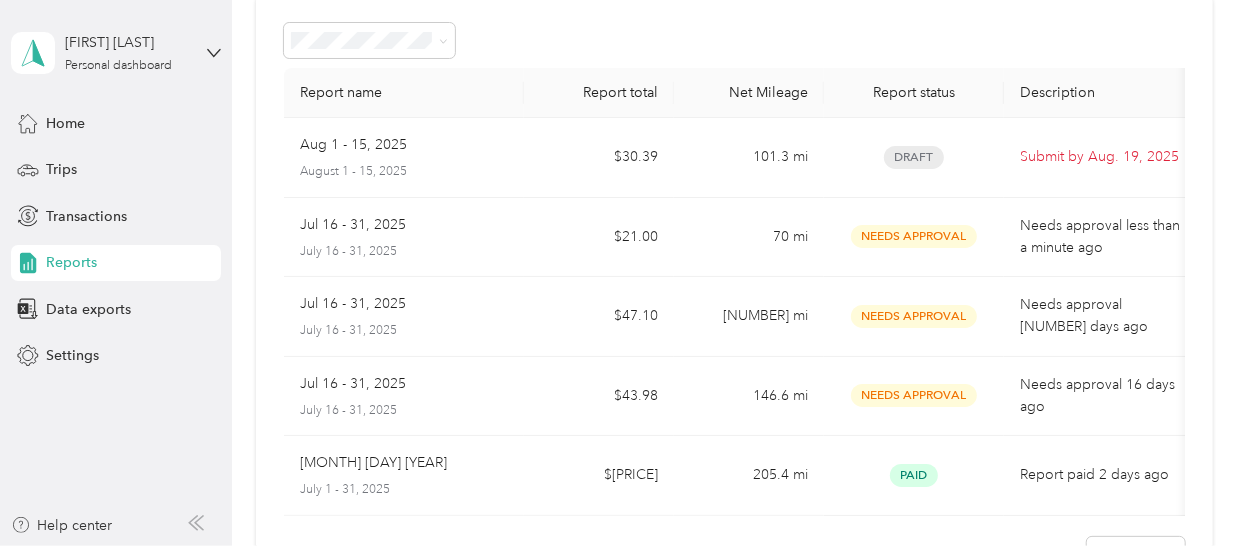 scroll, scrollTop: 82, scrollLeft: 0, axis: vertical 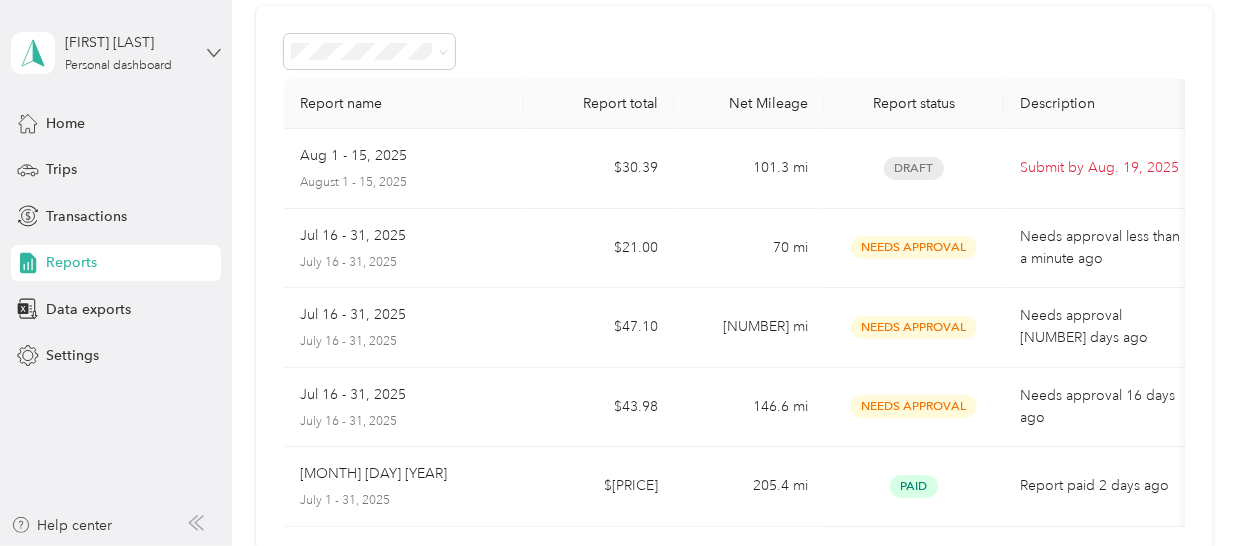click 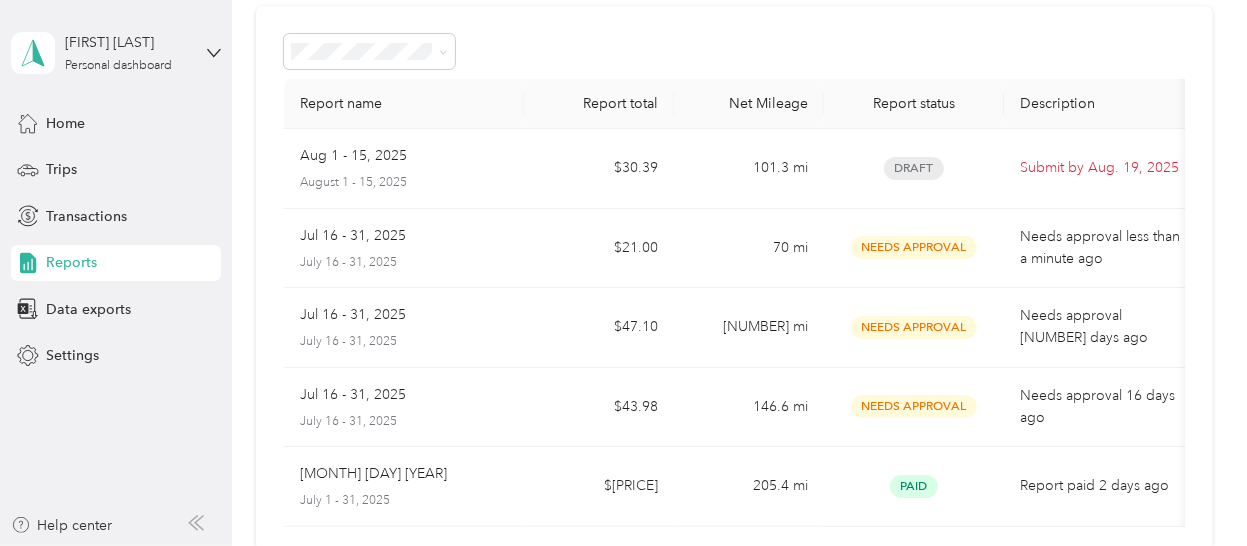 click on "Log out" at bounding box center [163, 164] 